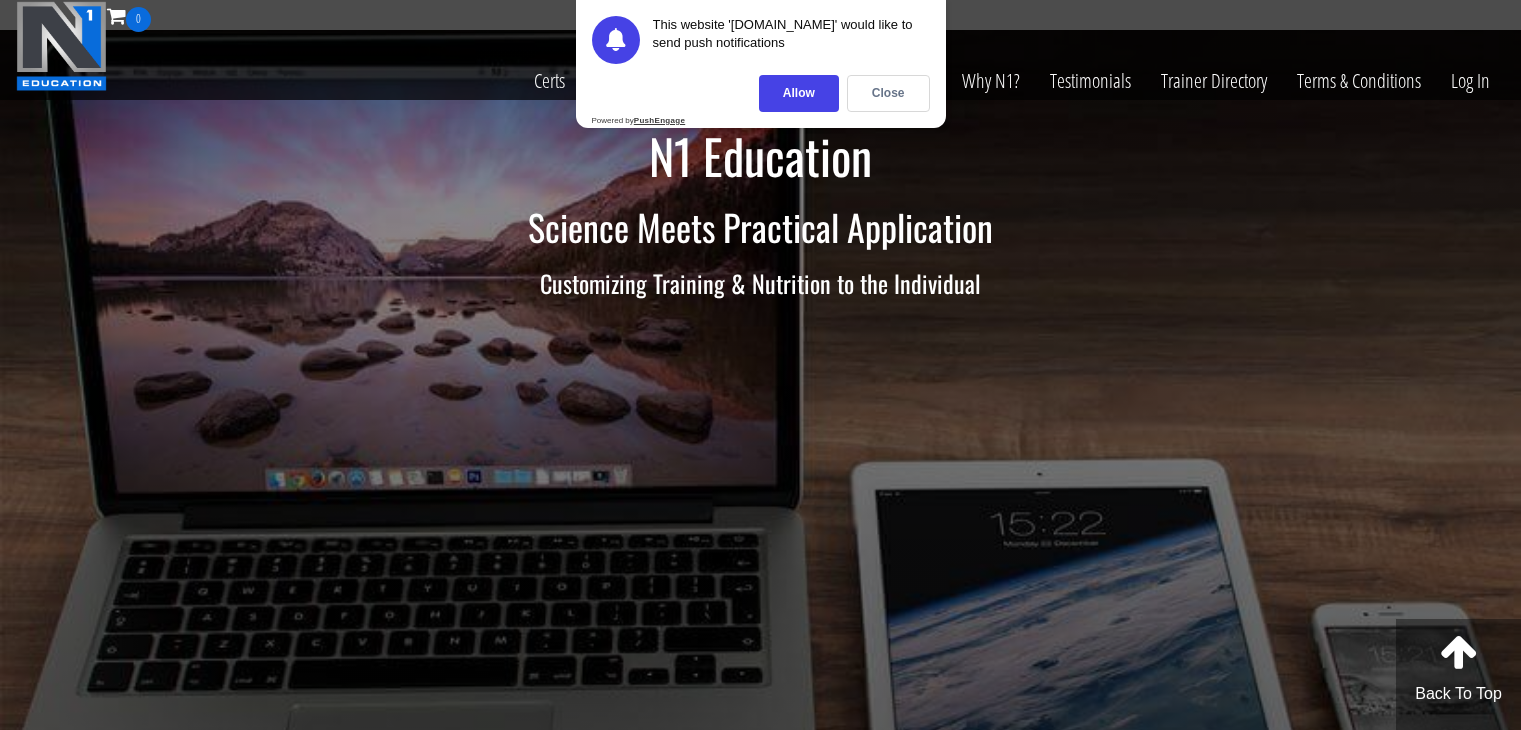 scroll, scrollTop: 0, scrollLeft: 0, axis: both 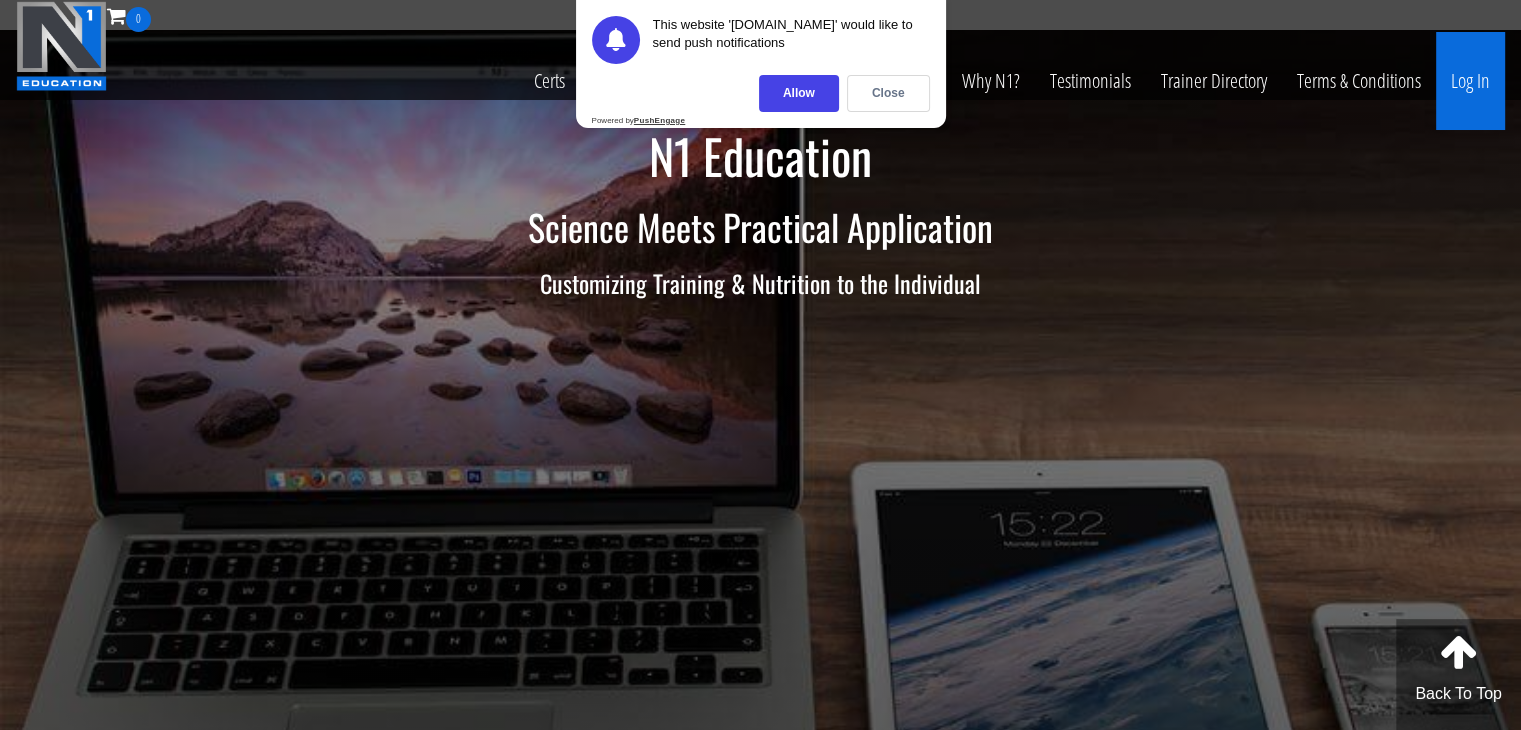 click on "Log In" at bounding box center [1470, 81] 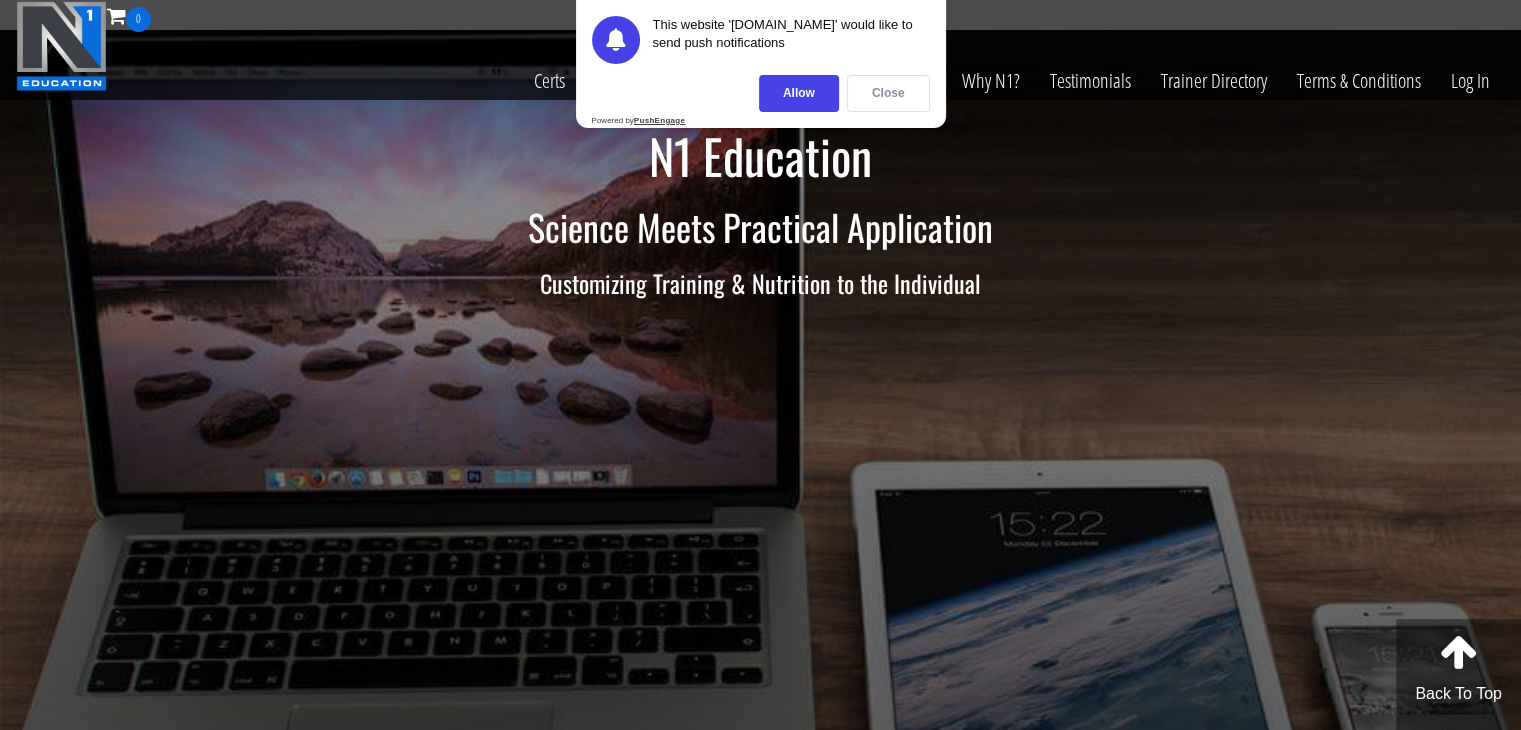 click on "Close" at bounding box center [888, 93] 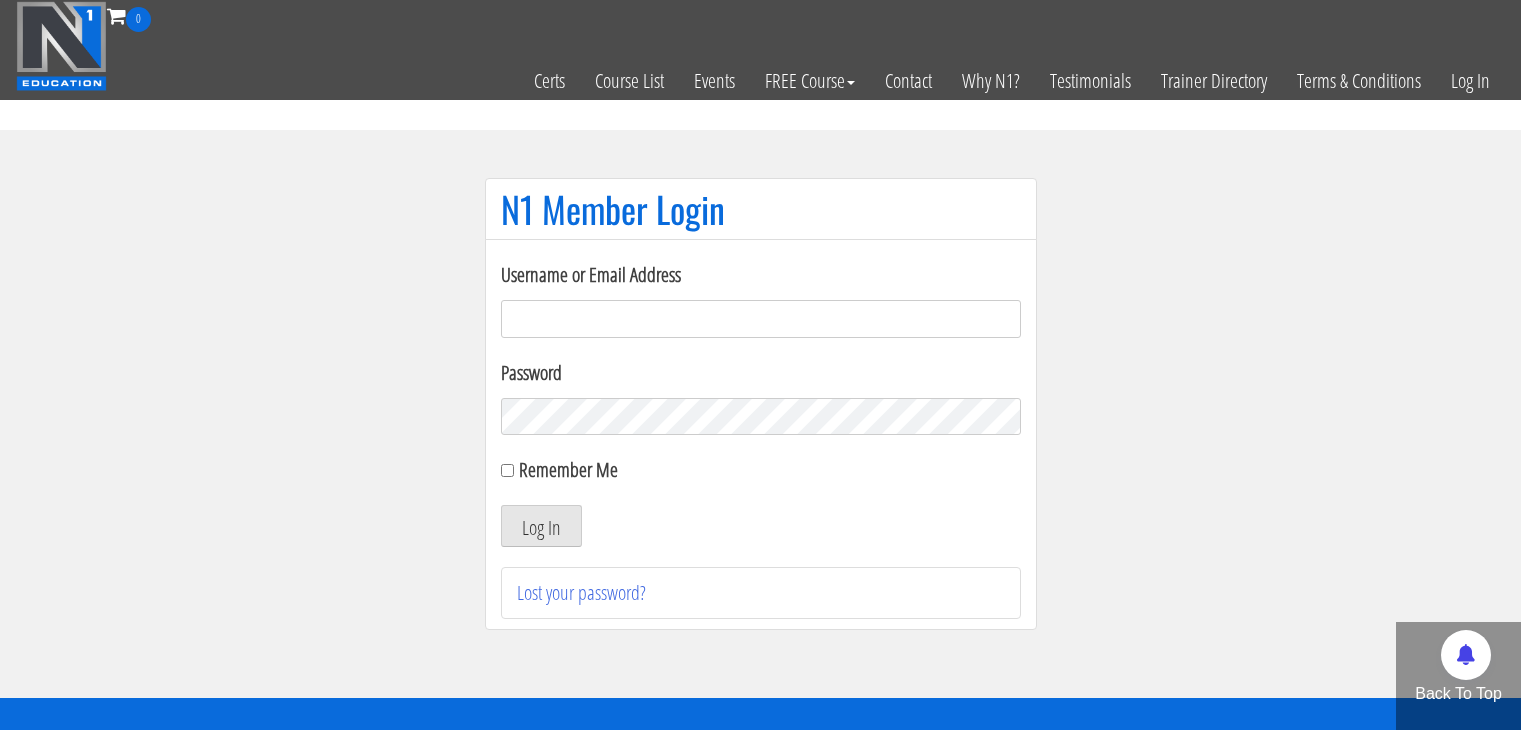 scroll, scrollTop: 0, scrollLeft: 0, axis: both 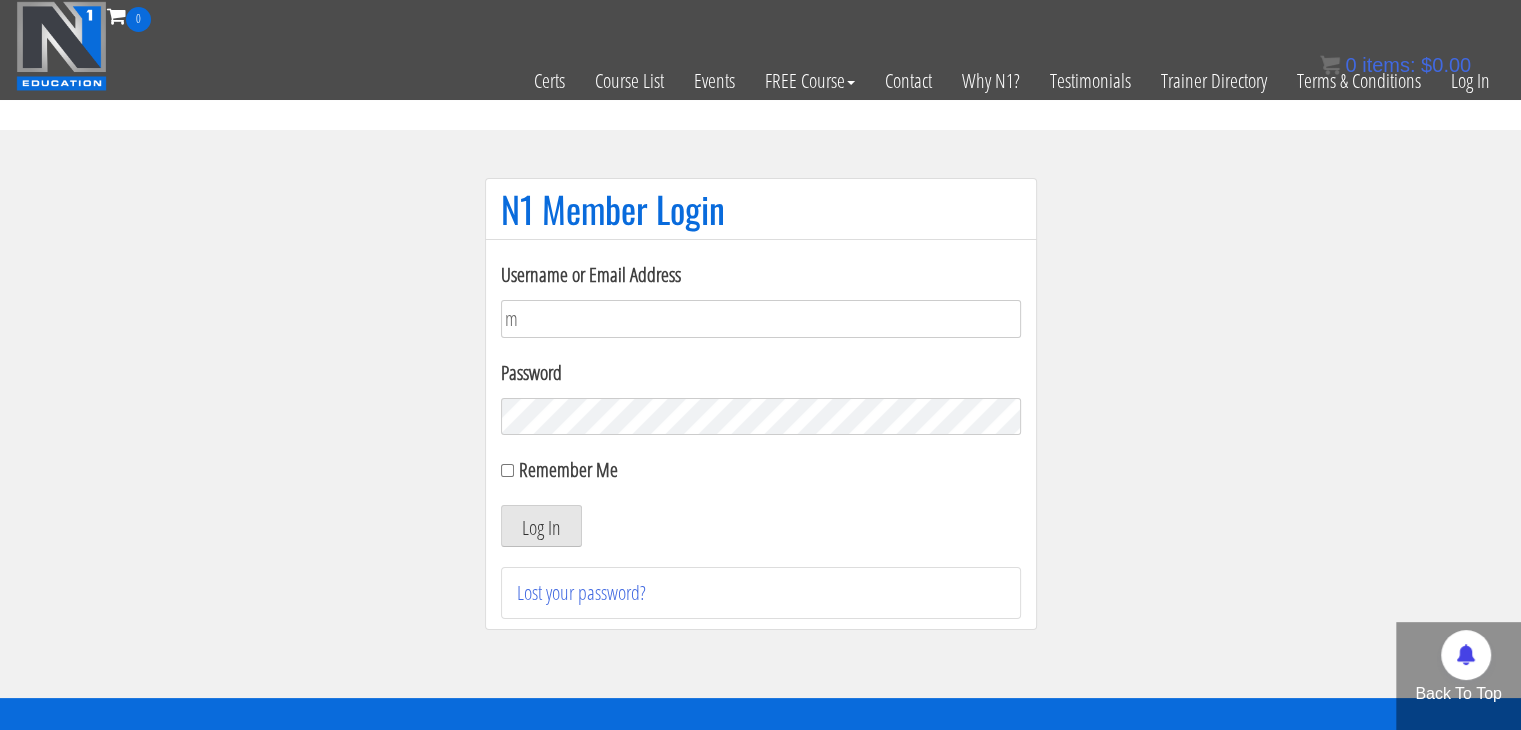 type on "meli597ca@gmail.com" 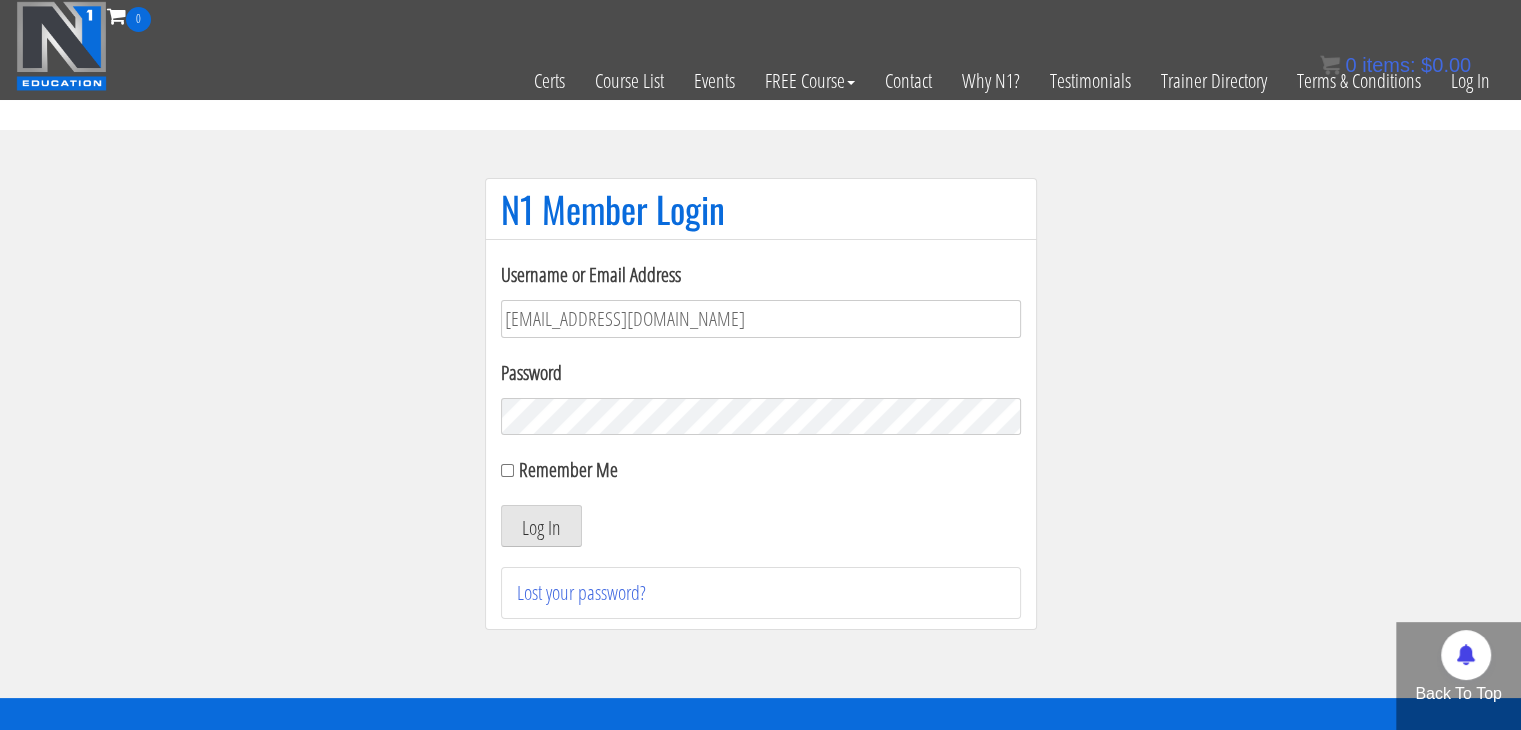 click on "Log In" at bounding box center (541, 526) 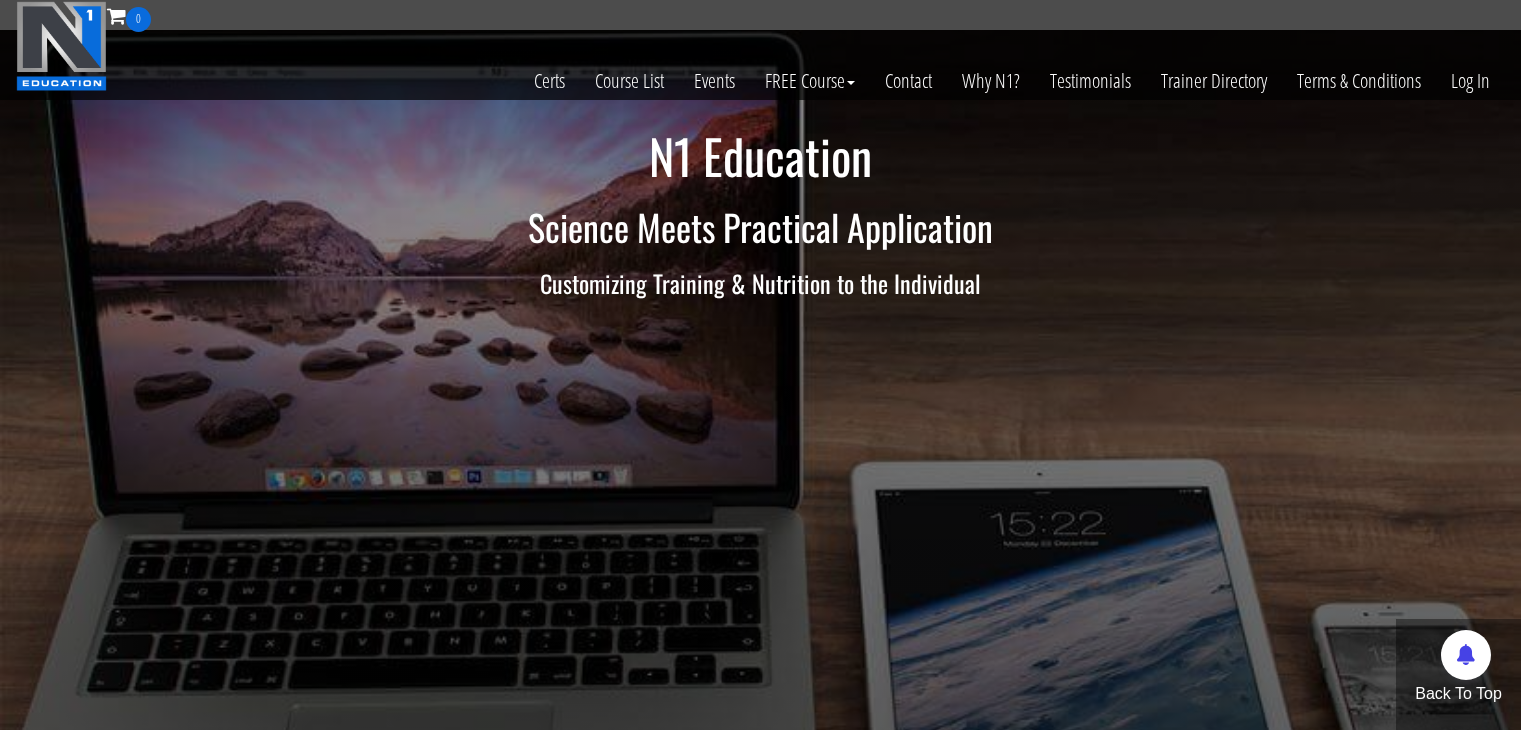 scroll, scrollTop: 0, scrollLeft: 0, axis: both 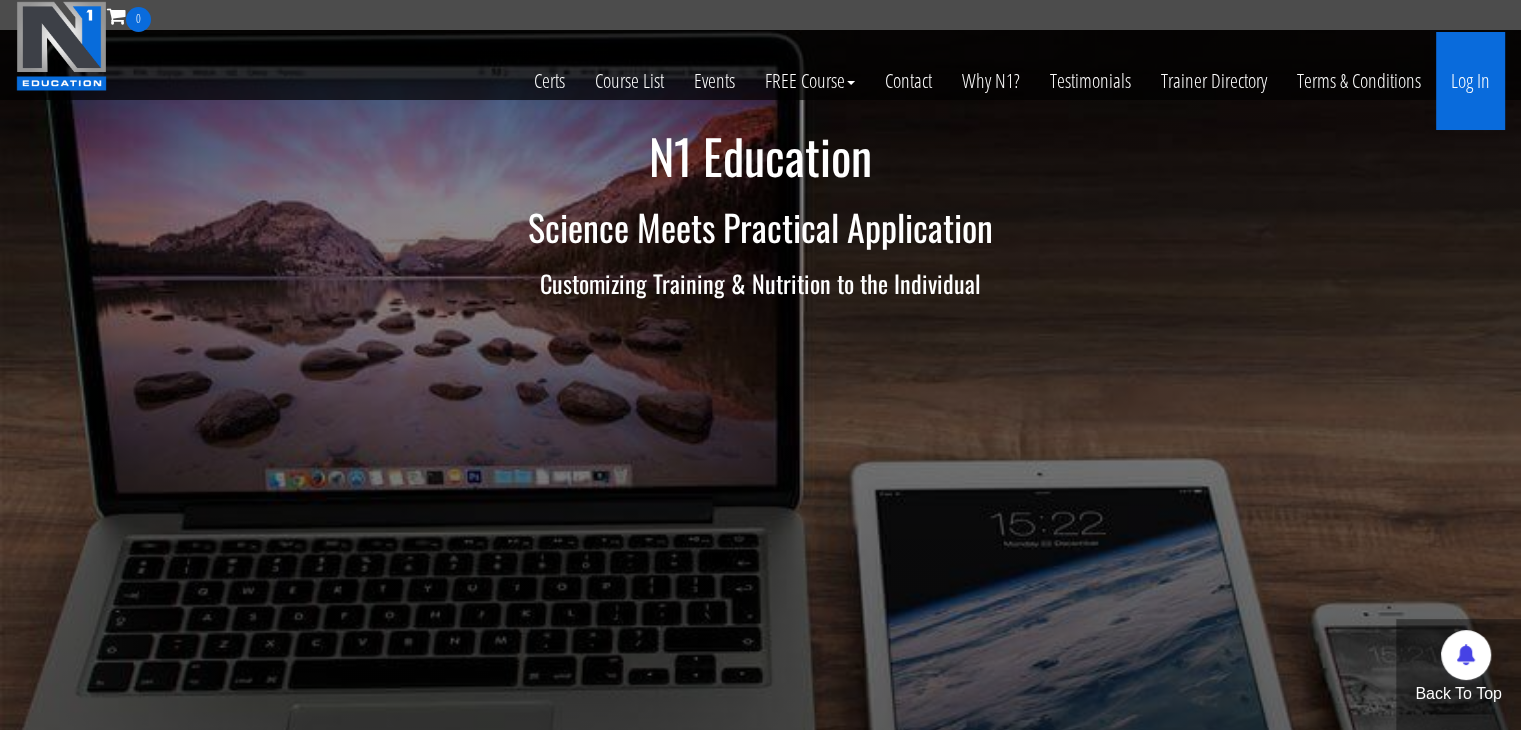 click on "Log In" at bounding box center [1470, 81] 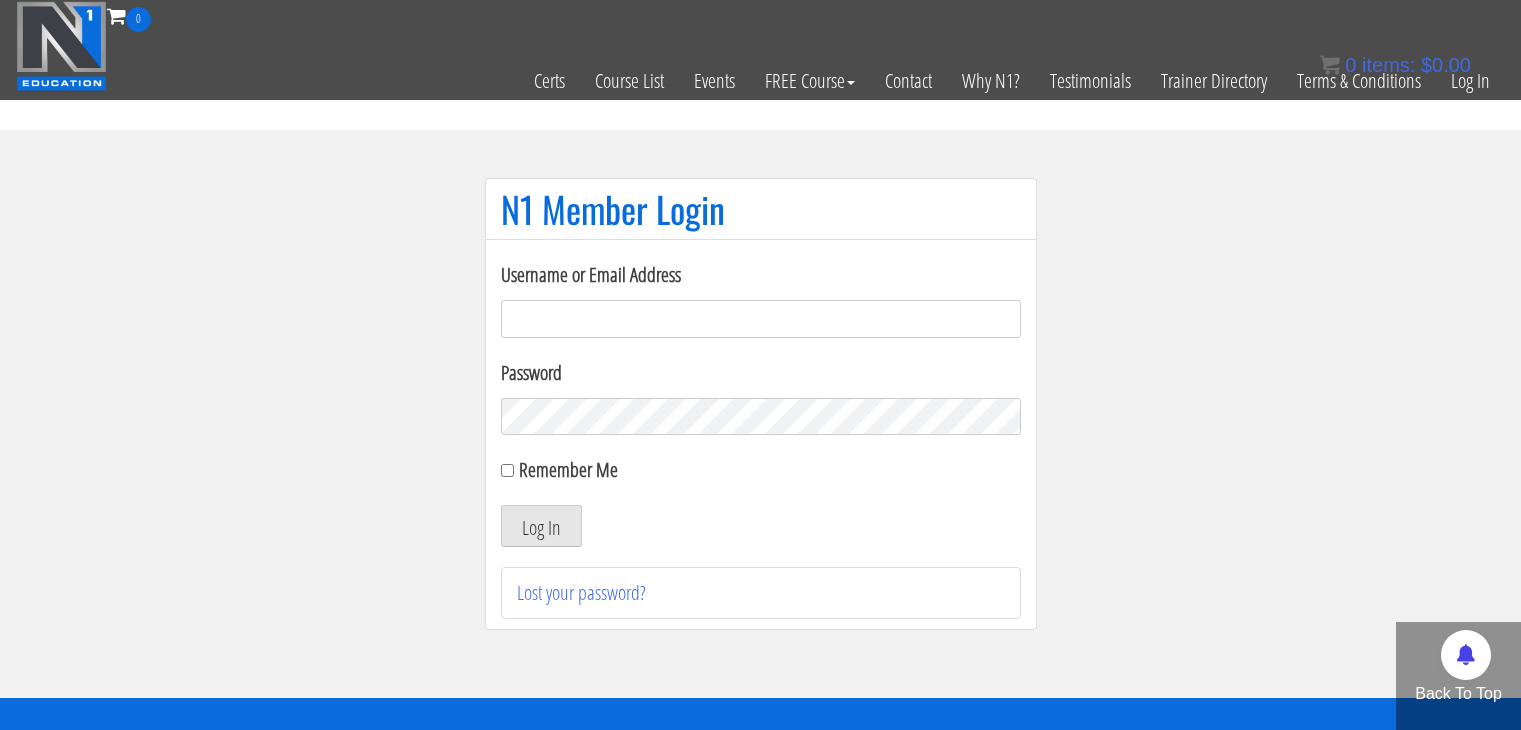 scroll, scrollTop: 0, scrollLeft: 0, axis: both 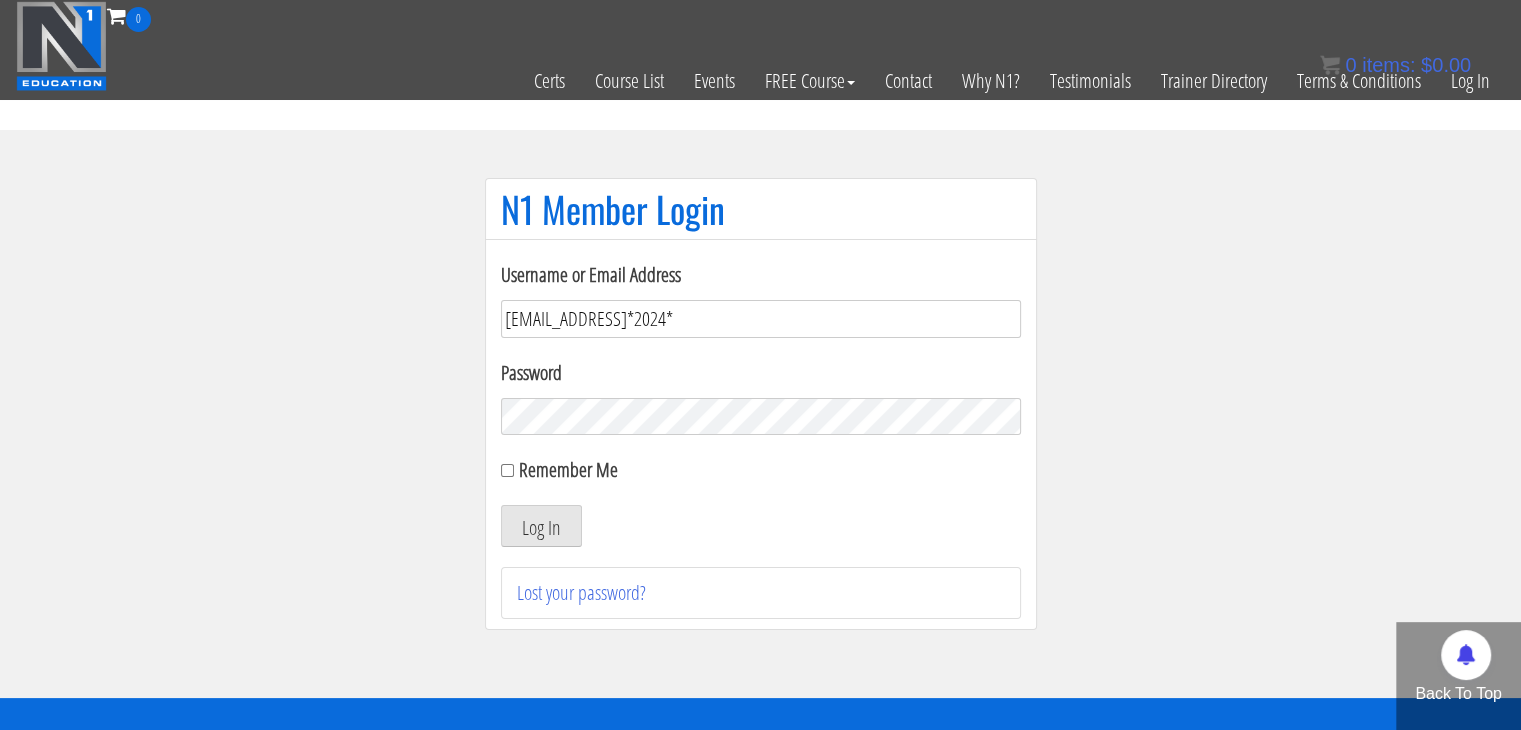 click on "Log In" at bounding box center (541, 526) 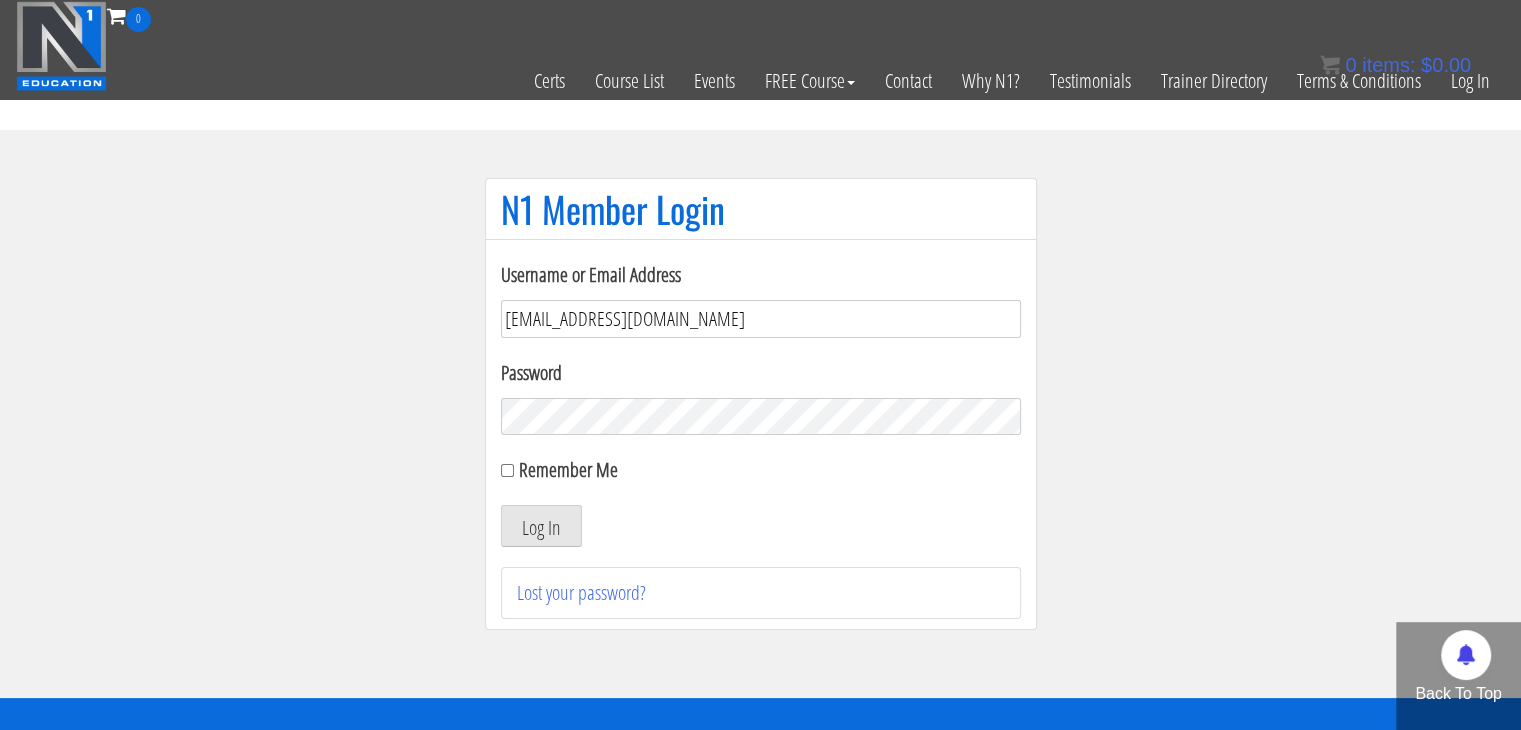 type on "meli597ca@gmail.com" 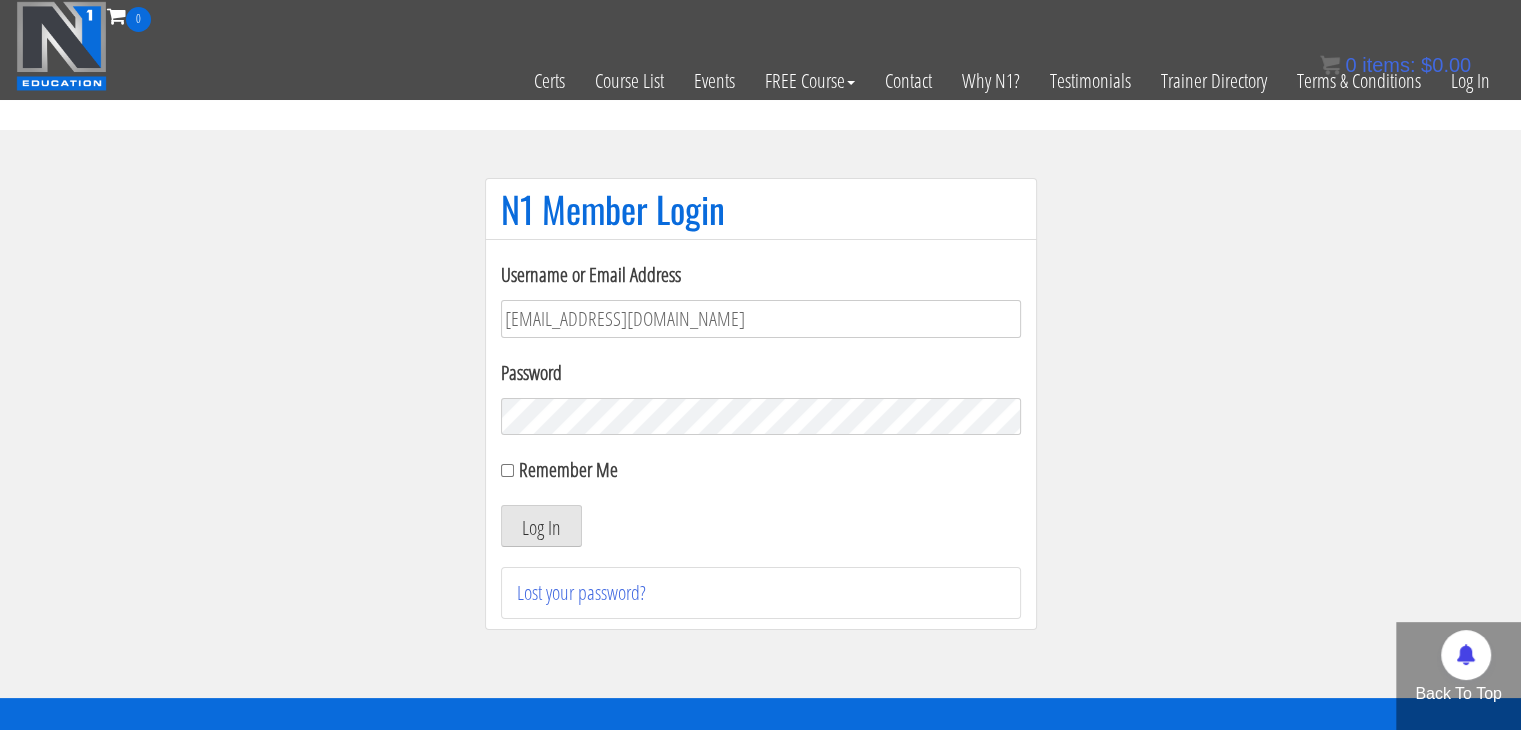 click on "Log In" at bounding box center [541, 526] 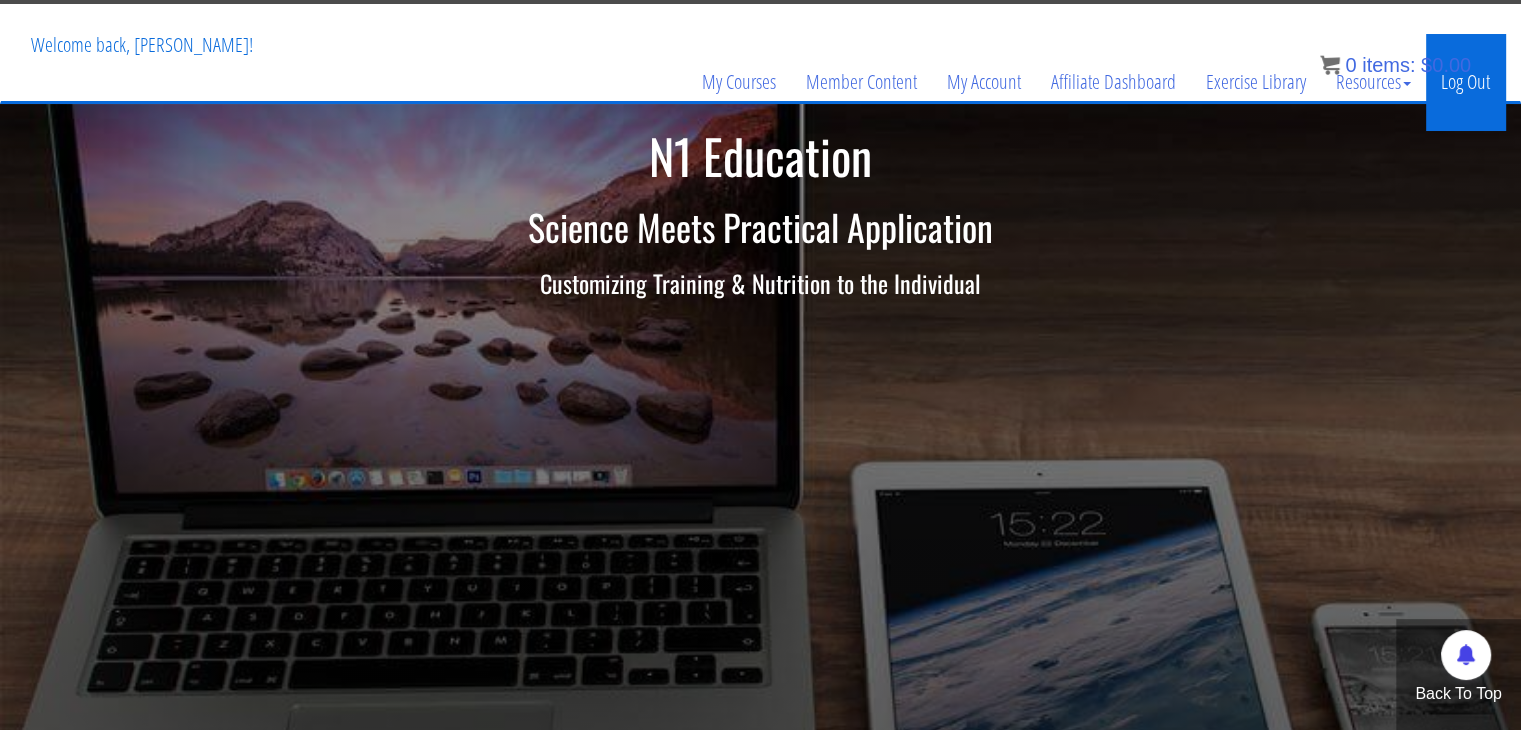 scroll, scrollTop: 0, scrollLeft: 0, axis: both 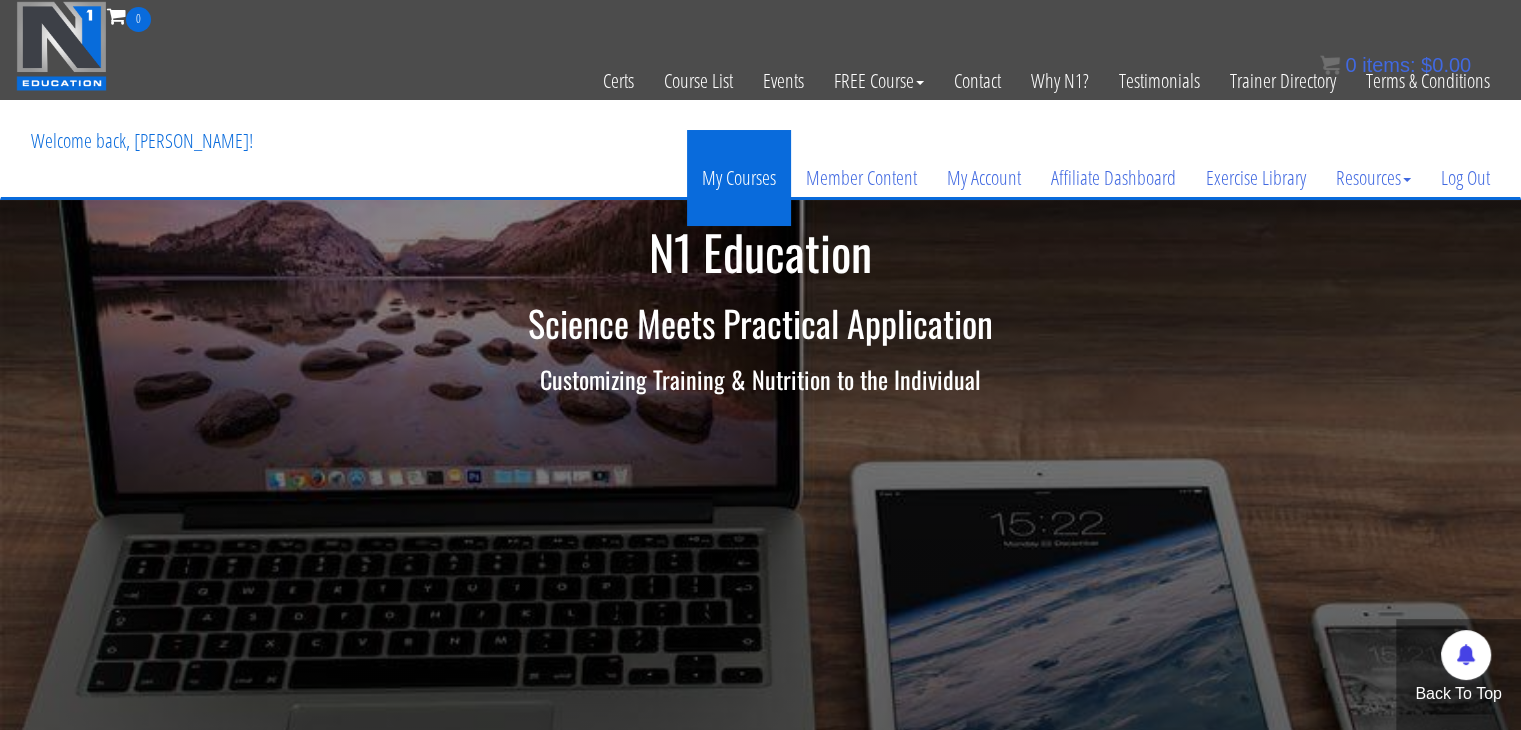 click on "My Courses" at bounding box center (739, 178) 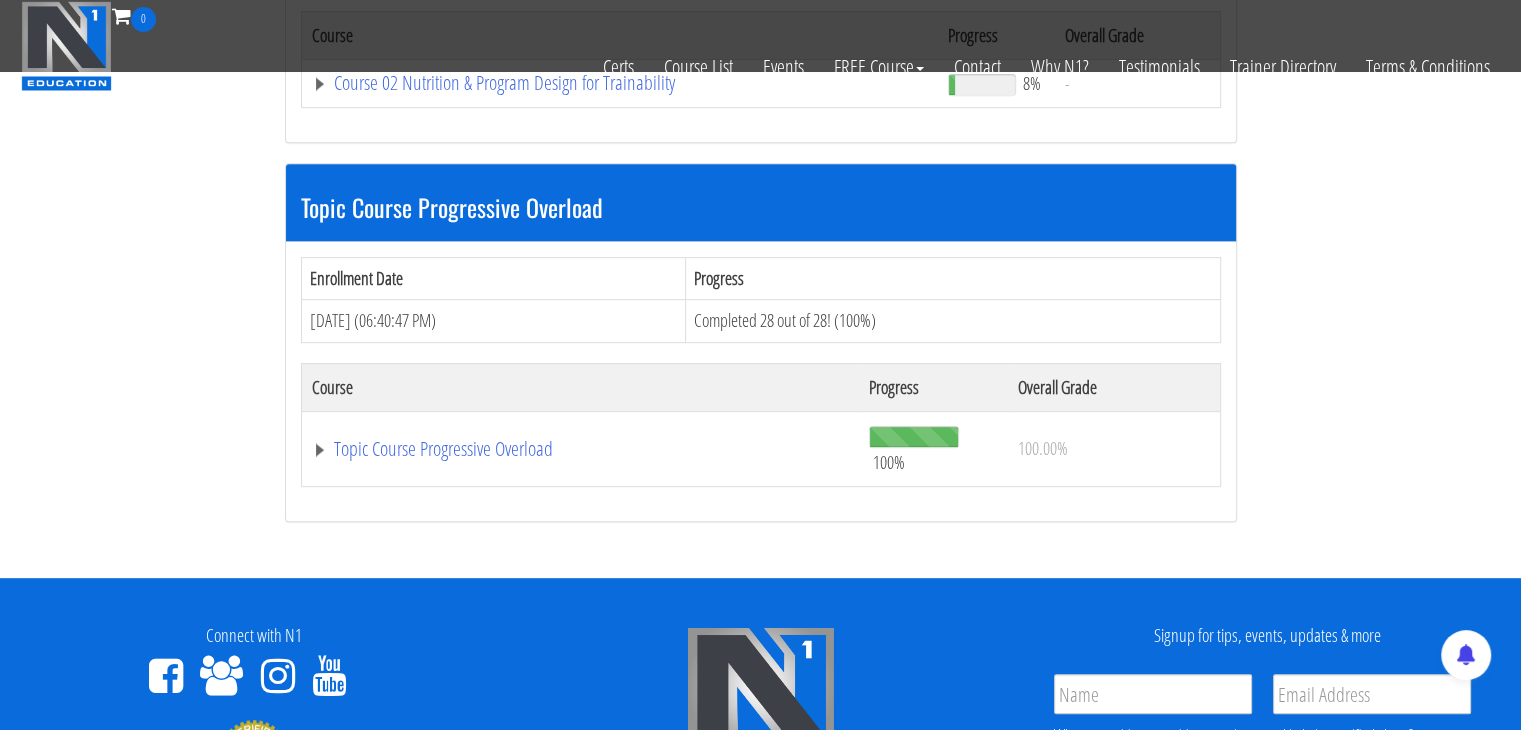 scroll, scrollTop: 866, scrollLeft: 0, axis: vertical 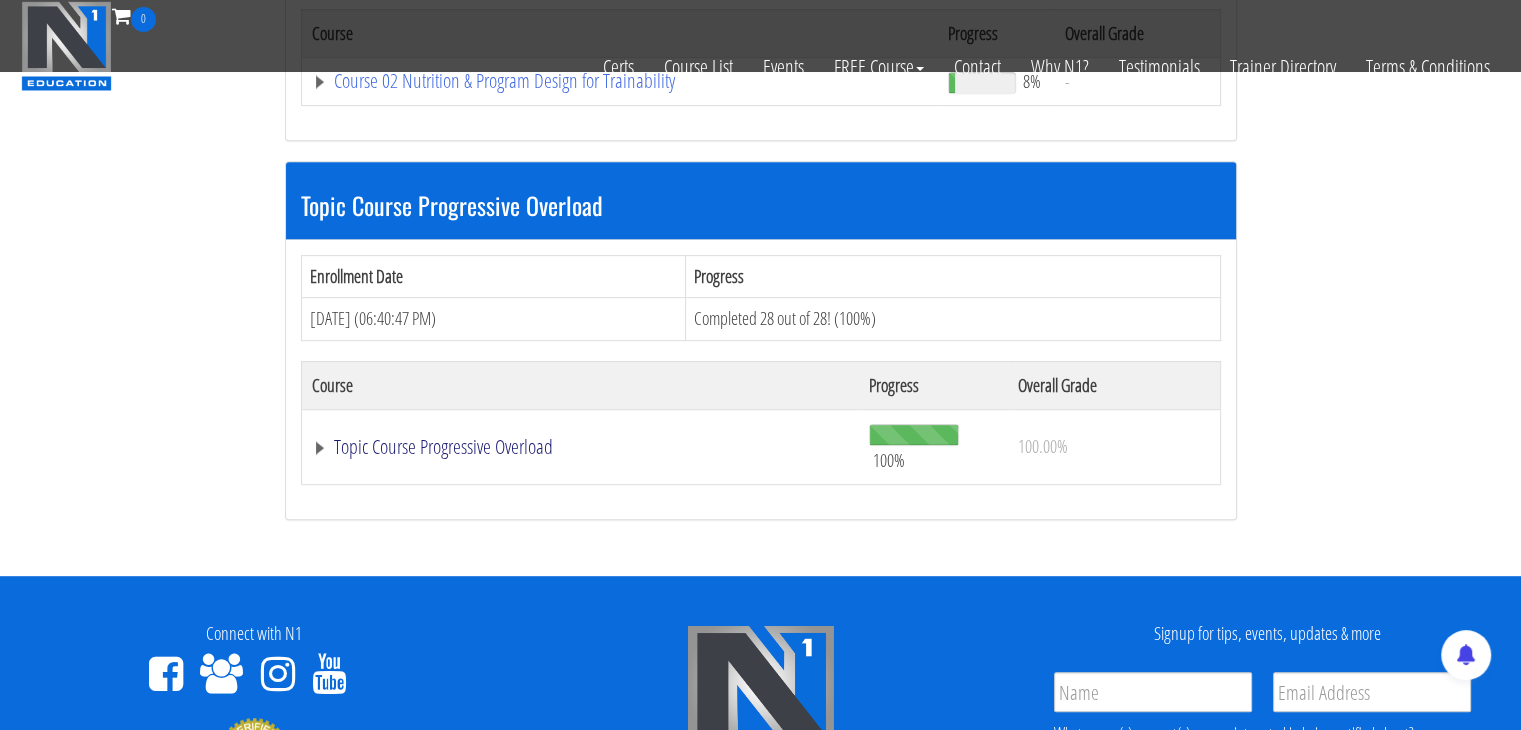 click on "Topic Course Progressive Overload" at bounding box center [588, -285] 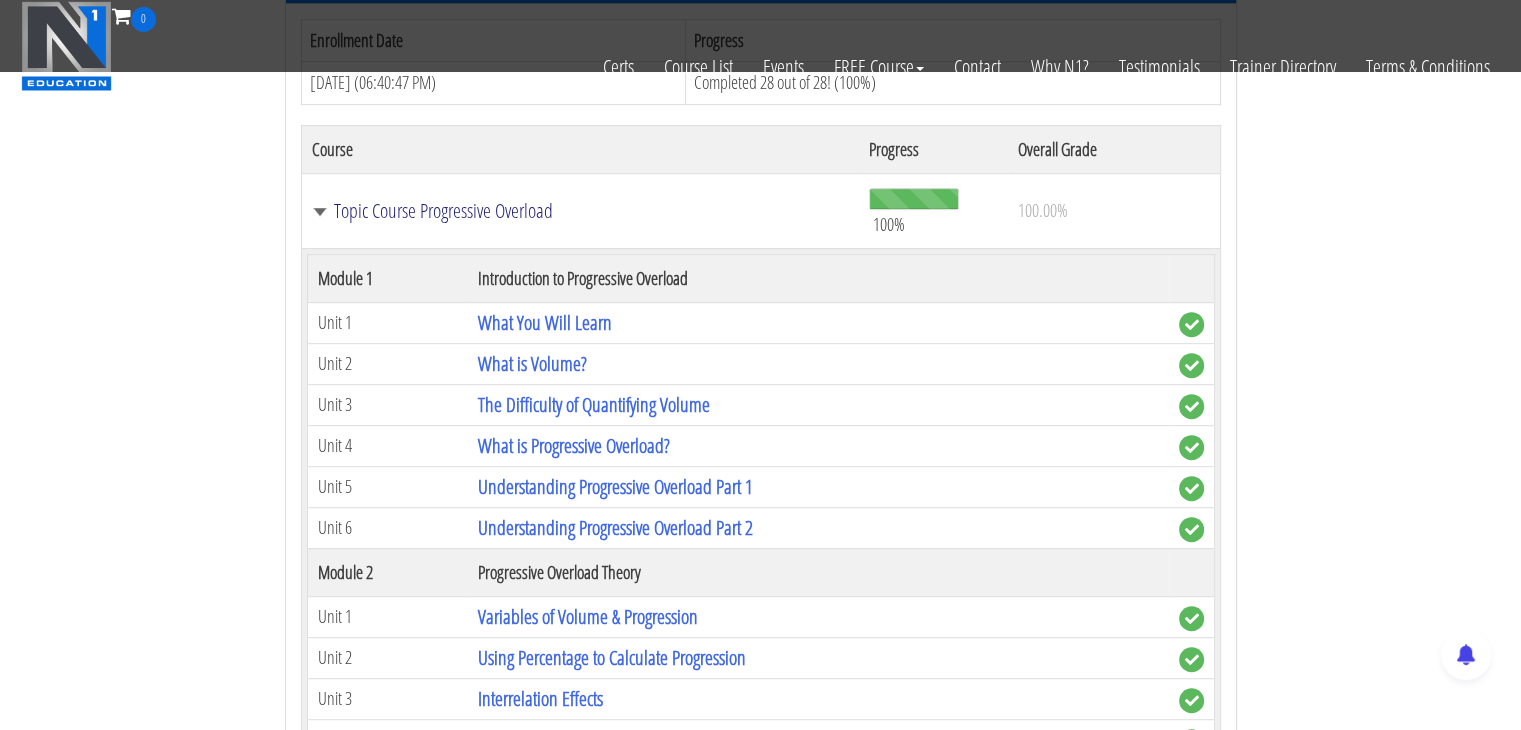 scroll, scrollTop: 1143, scrollLeft: 0, axis: vertical 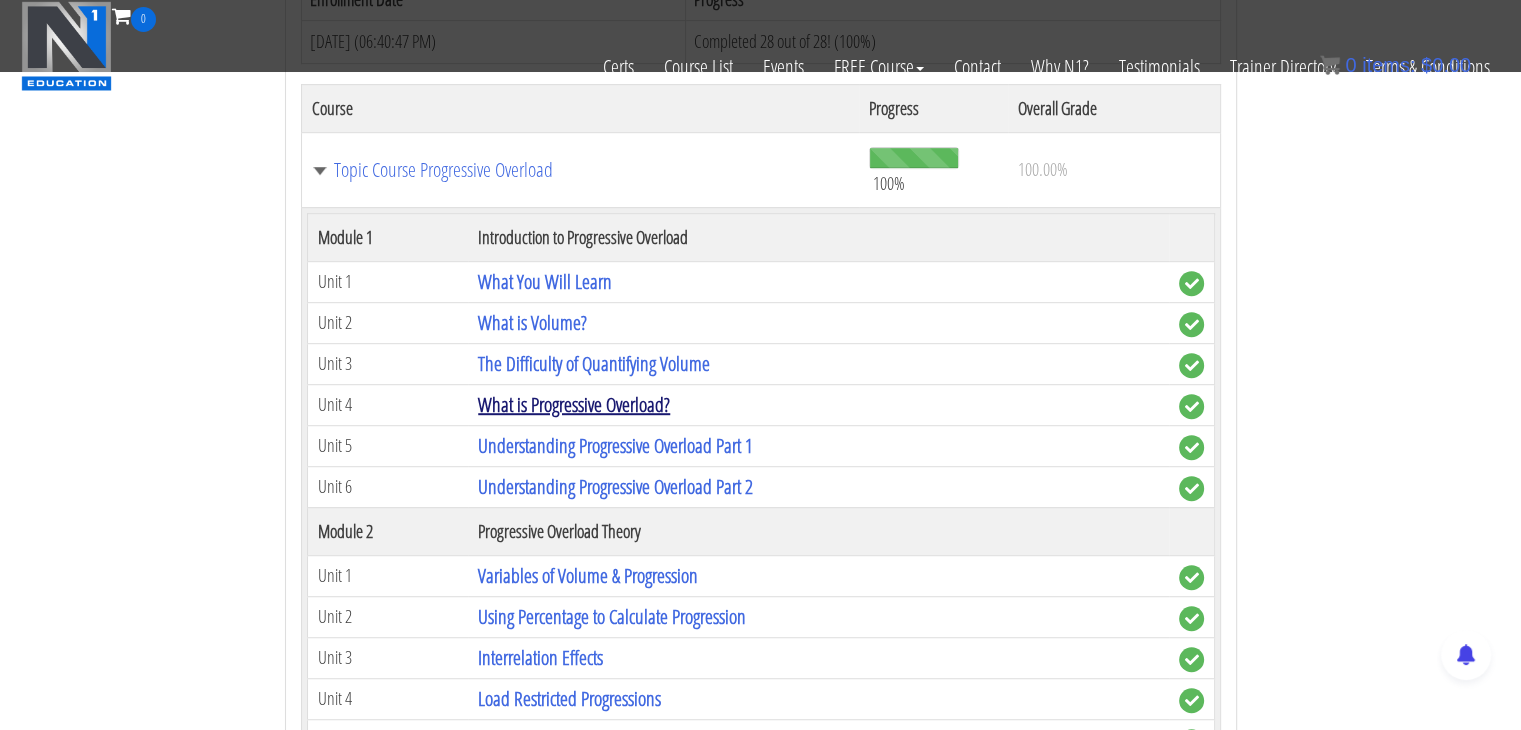 click on "What is Progressive Overload?" at bounding box center (574, 404) 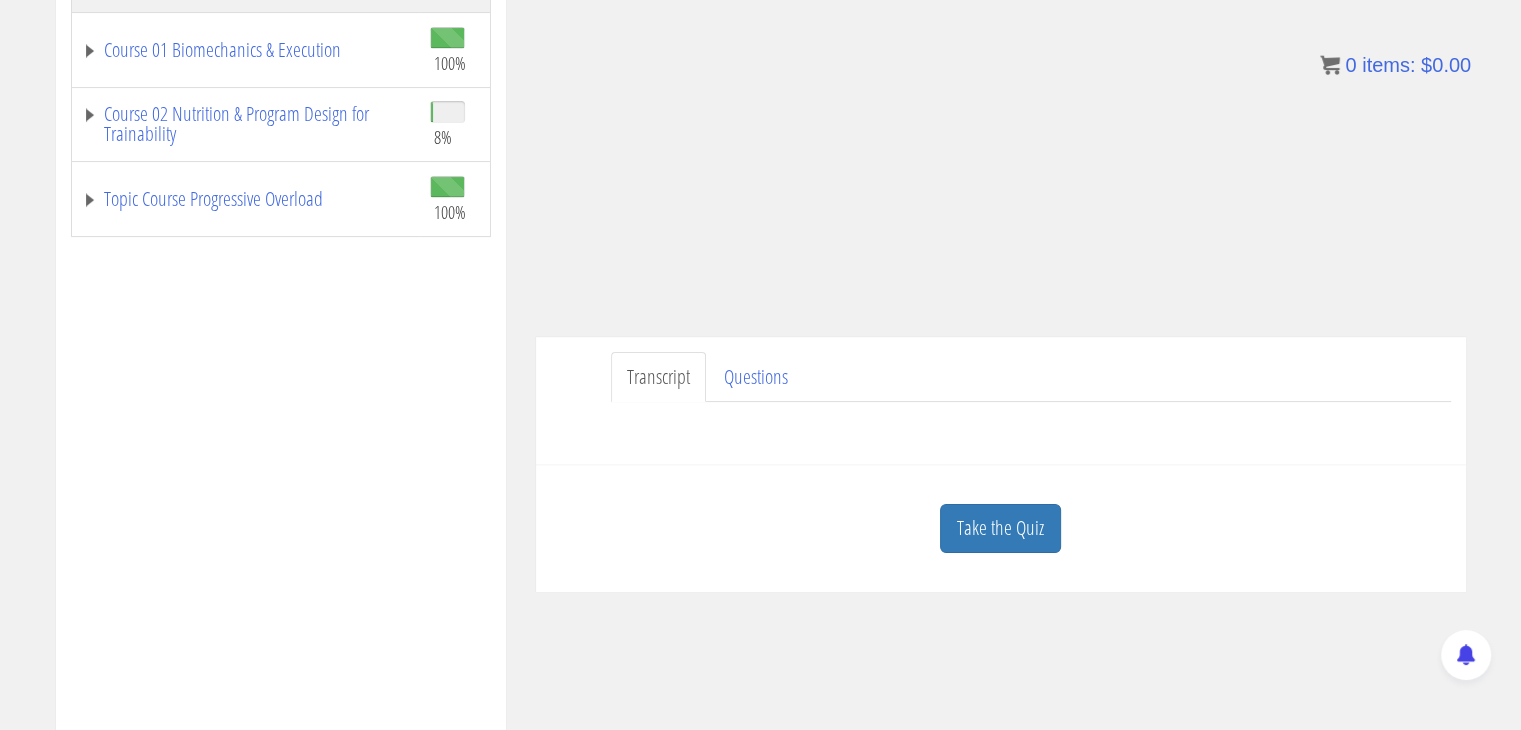 scroll, scrollTop: 98, scrollLeft: 0, axis: vertical 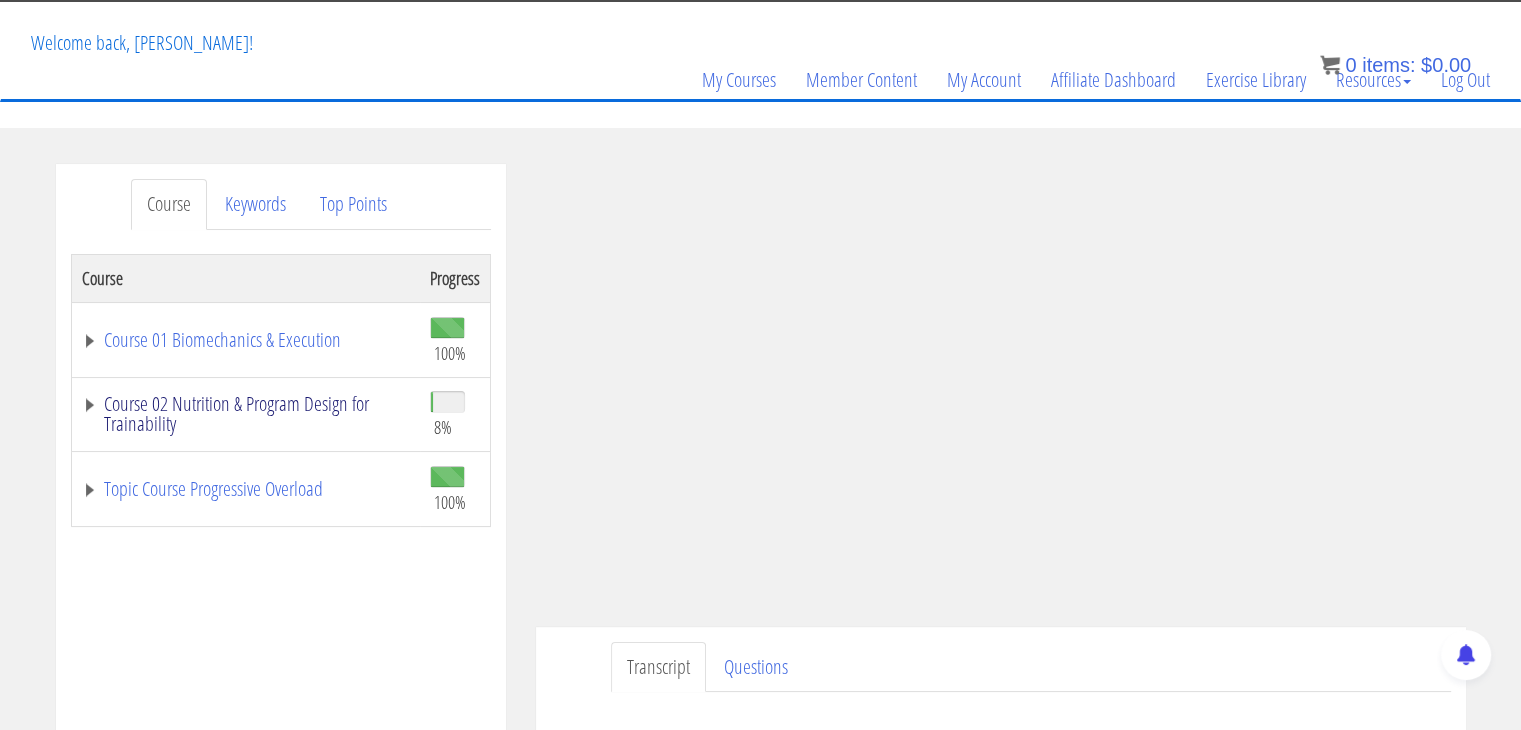 click on "Course 02 Nutrition & Program Design for Trainability" at bounding box center [246, 414] 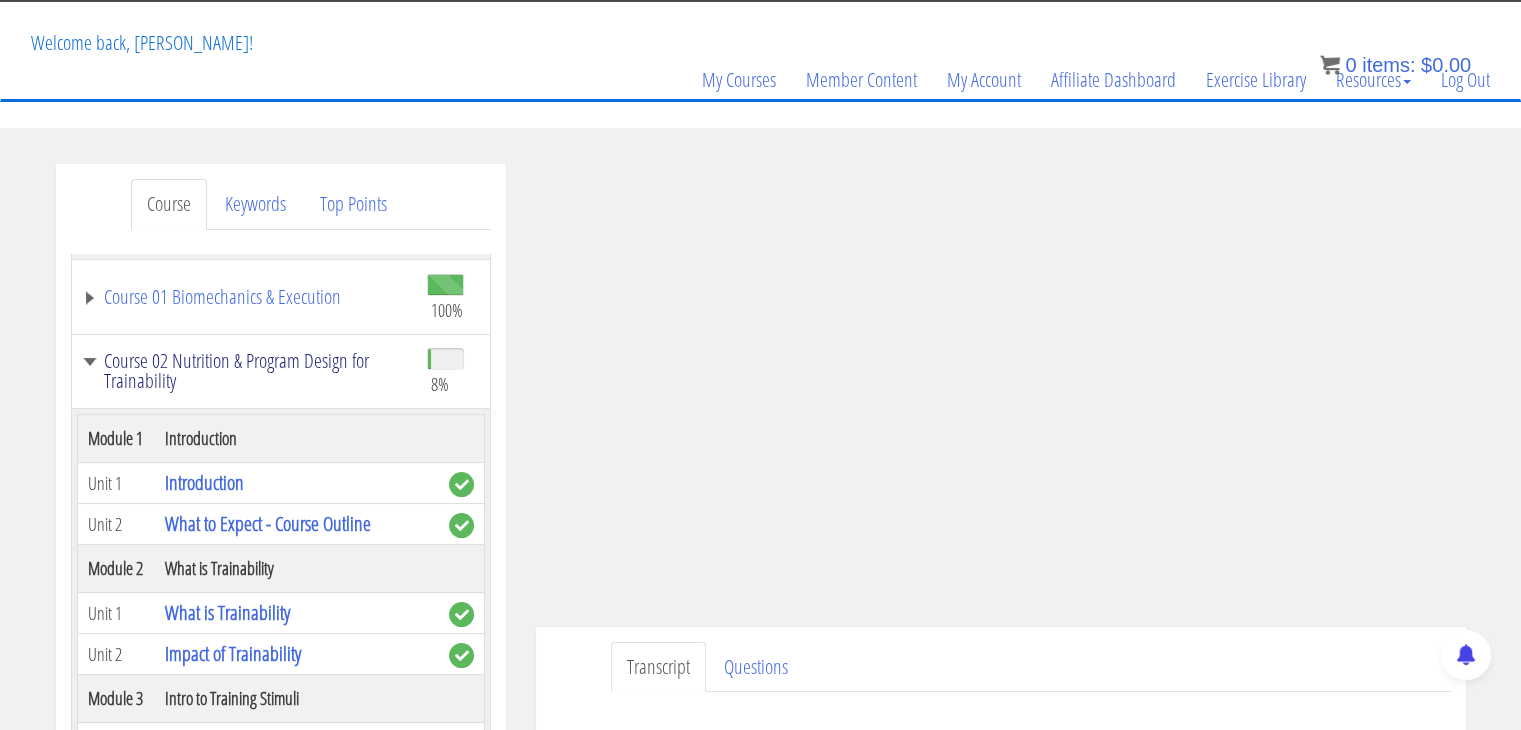 scroll, scrollTop: 0, scrollLeft: 0, axis: both 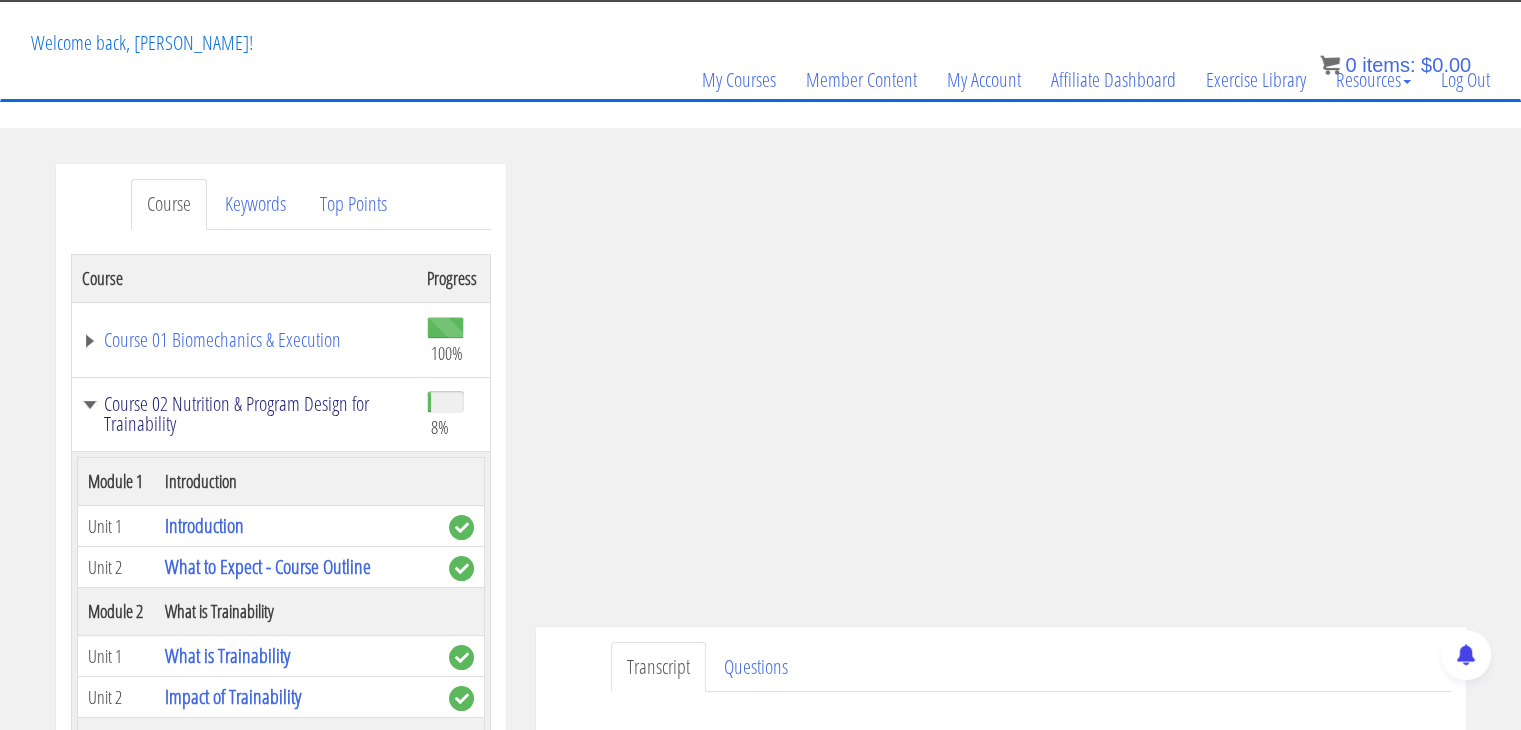 click on "Course 02 Nutrition & Program Design for Trainability" at bounding box center (245, 414) 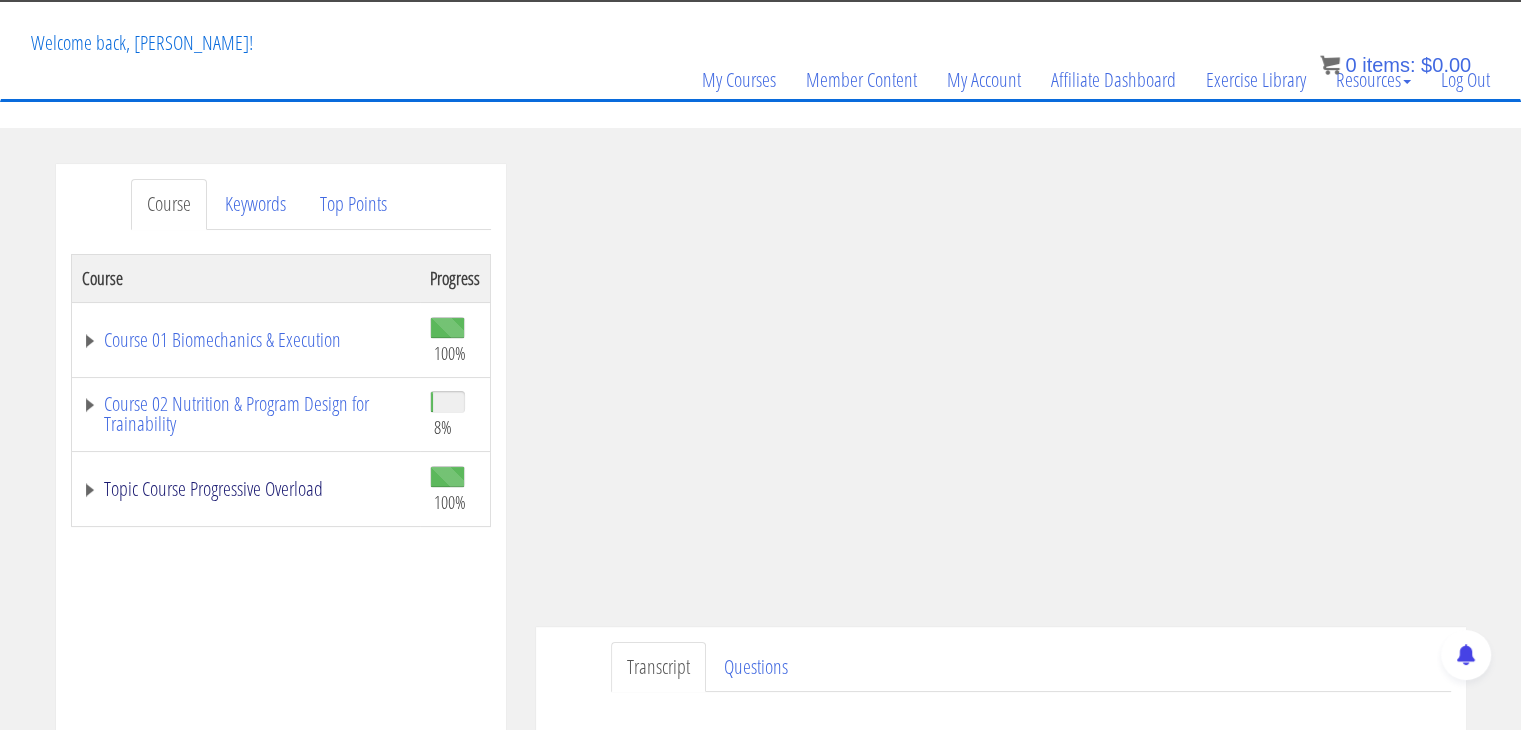 click on "Topic Course Progressive Overload" at bounding box center (246, 489) 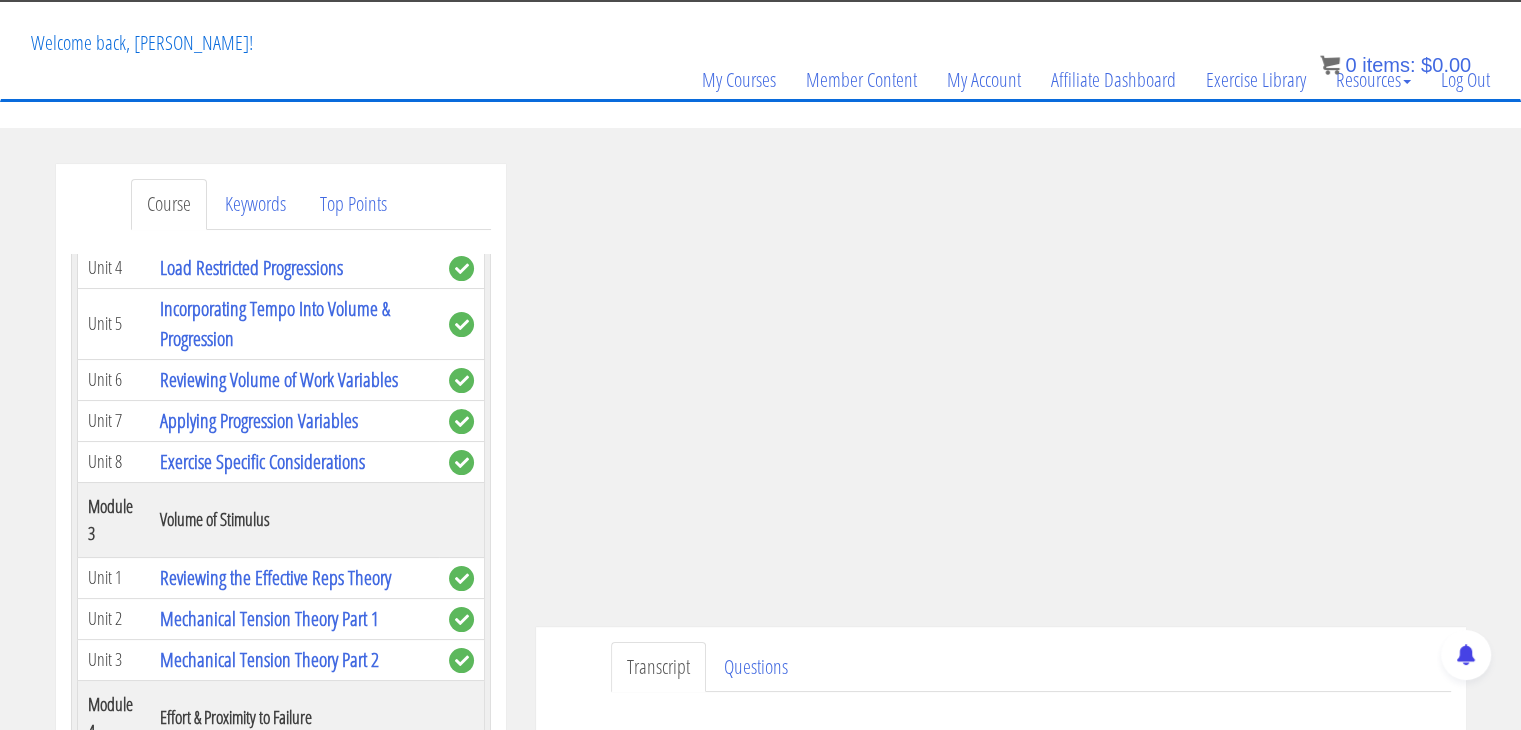 scroll, scrollTop: 985, scrollLeft: 0, axis: vertical 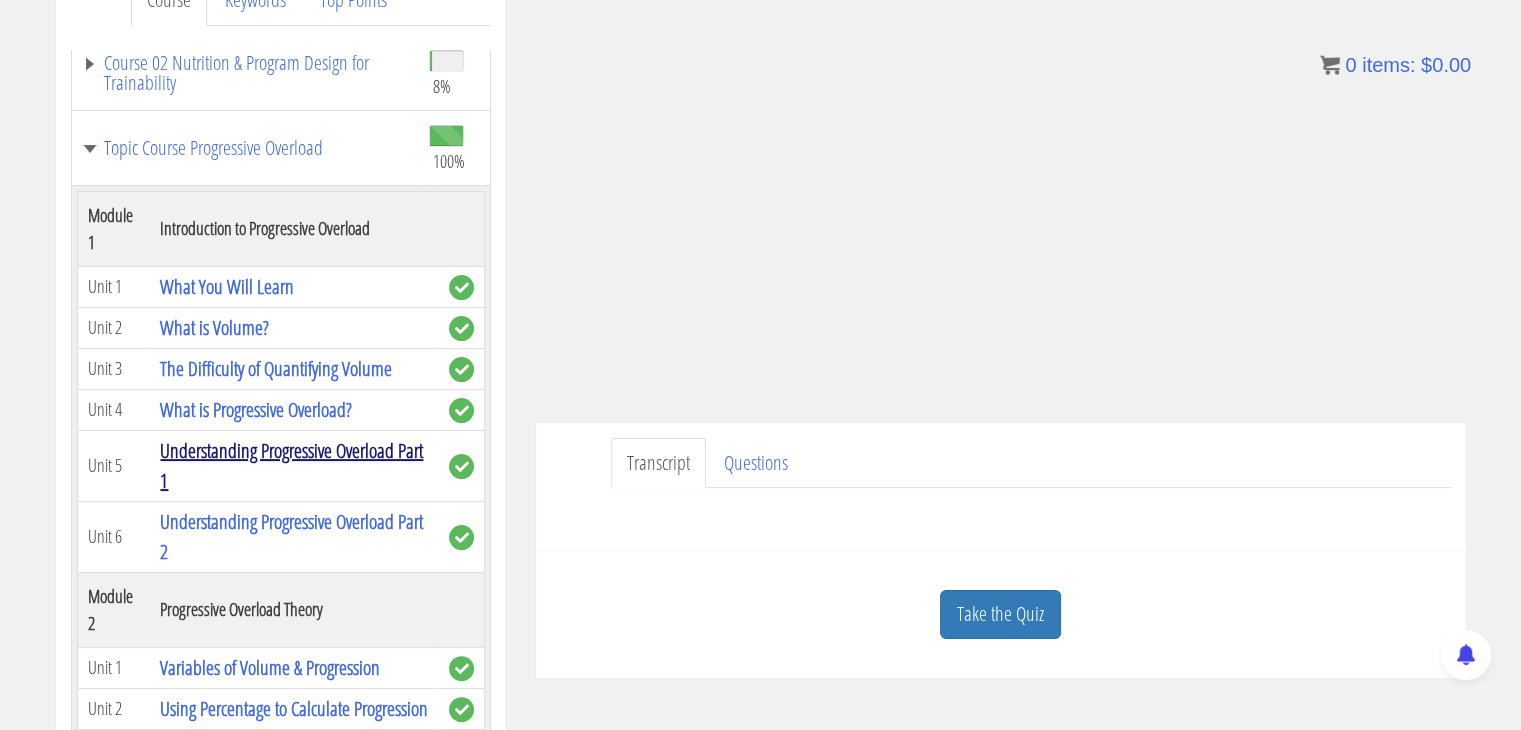 click on "Understanding Progressive Overload Part 1" at bounding box center [291, 465] 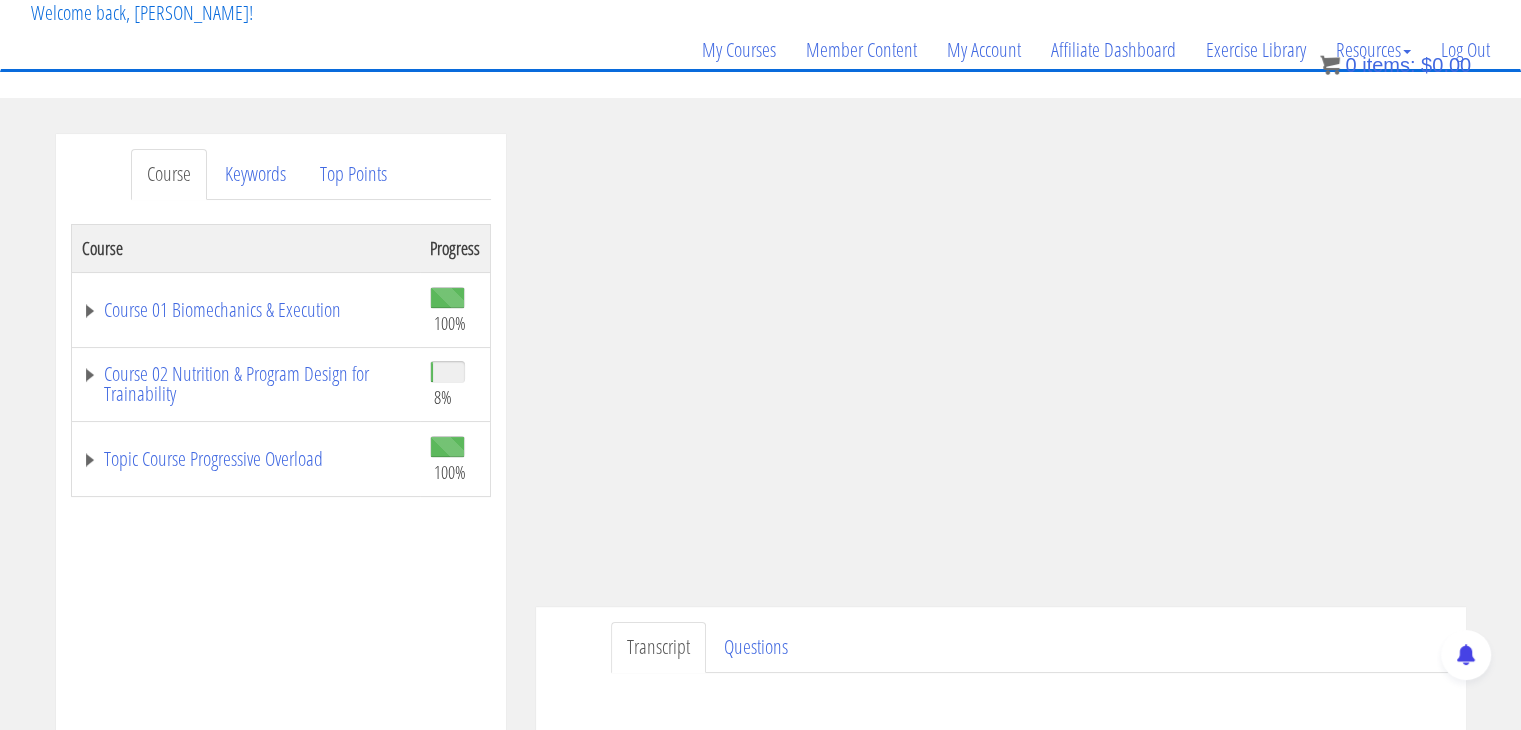 scroll, scrollTop: 119, scrollLeft: 0, axis: vertical 